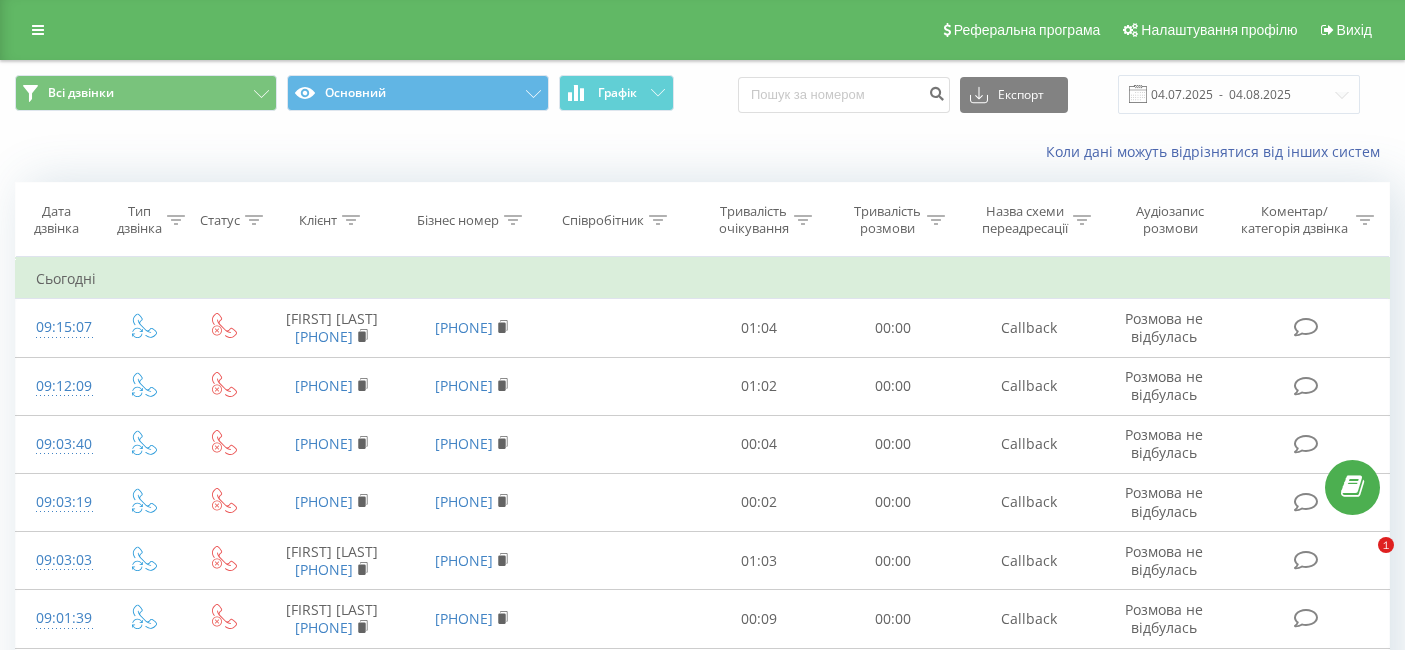 scroll, scrollTop: 0, scrollLeft: 0, axis: both 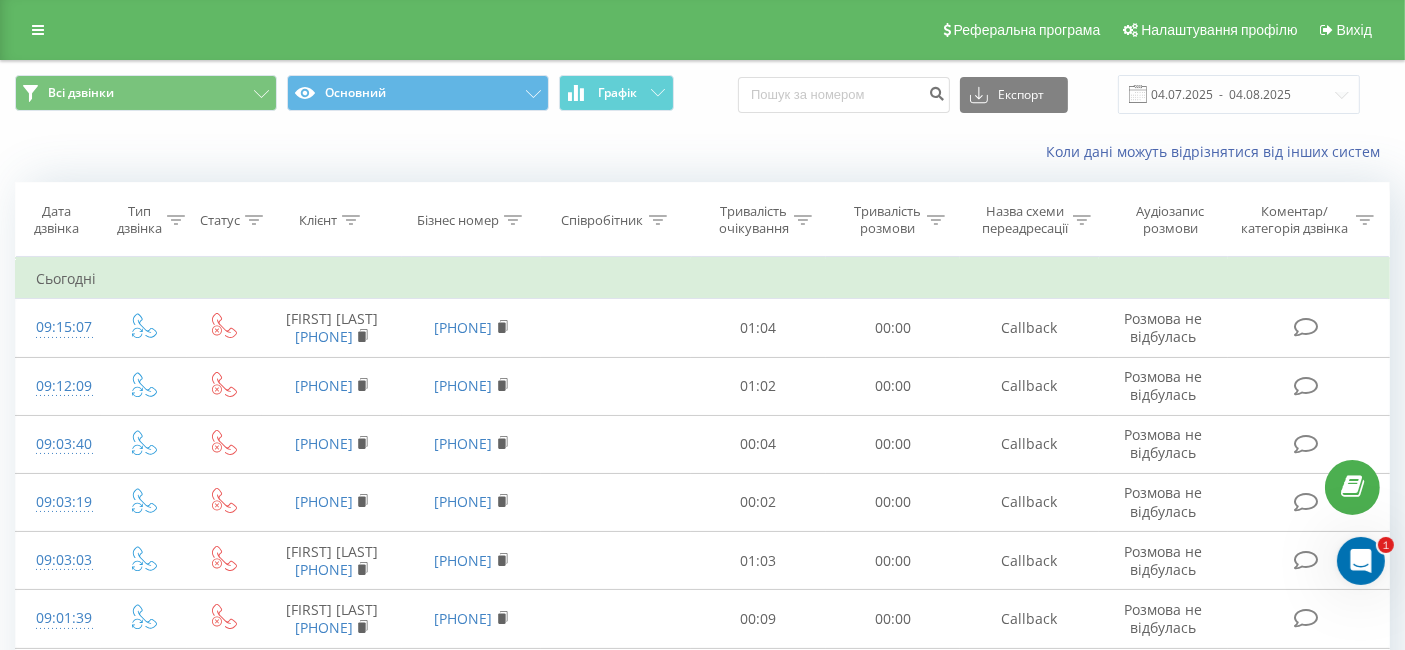 click on "Бізнес номер" at bounding box center [472, 220] 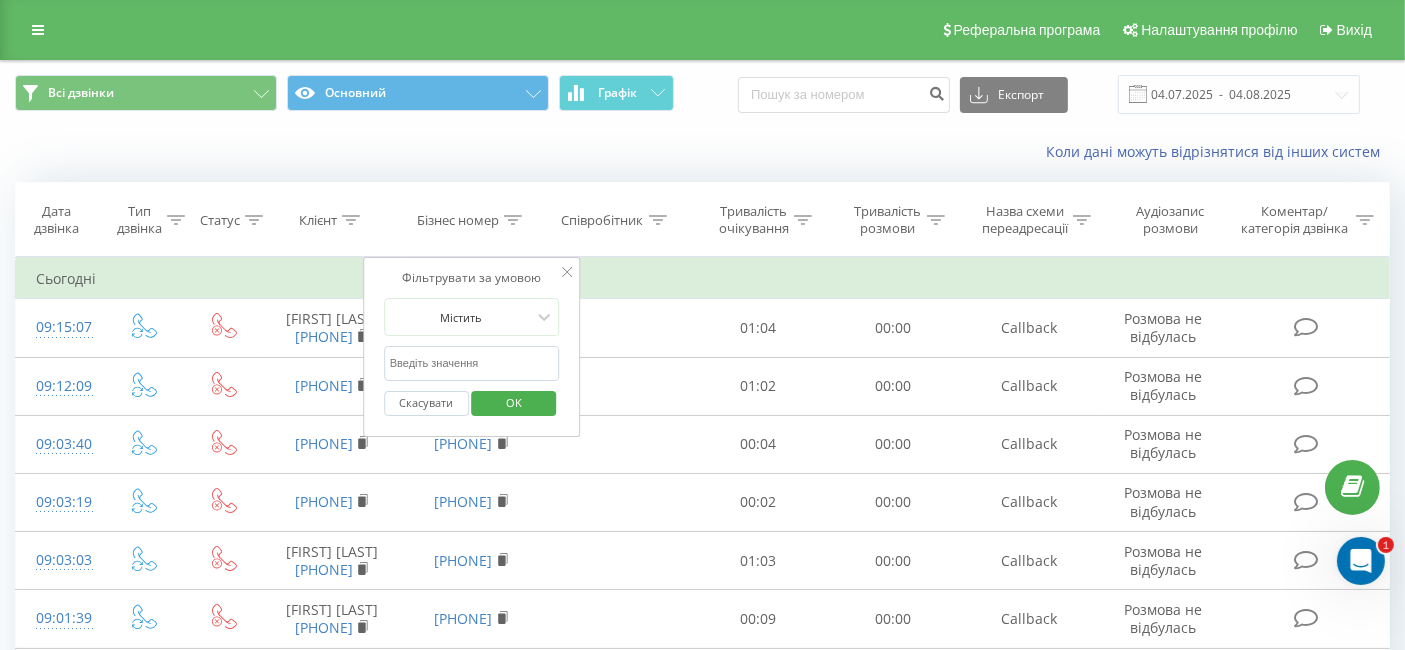 click at bounding box center [472, 363] 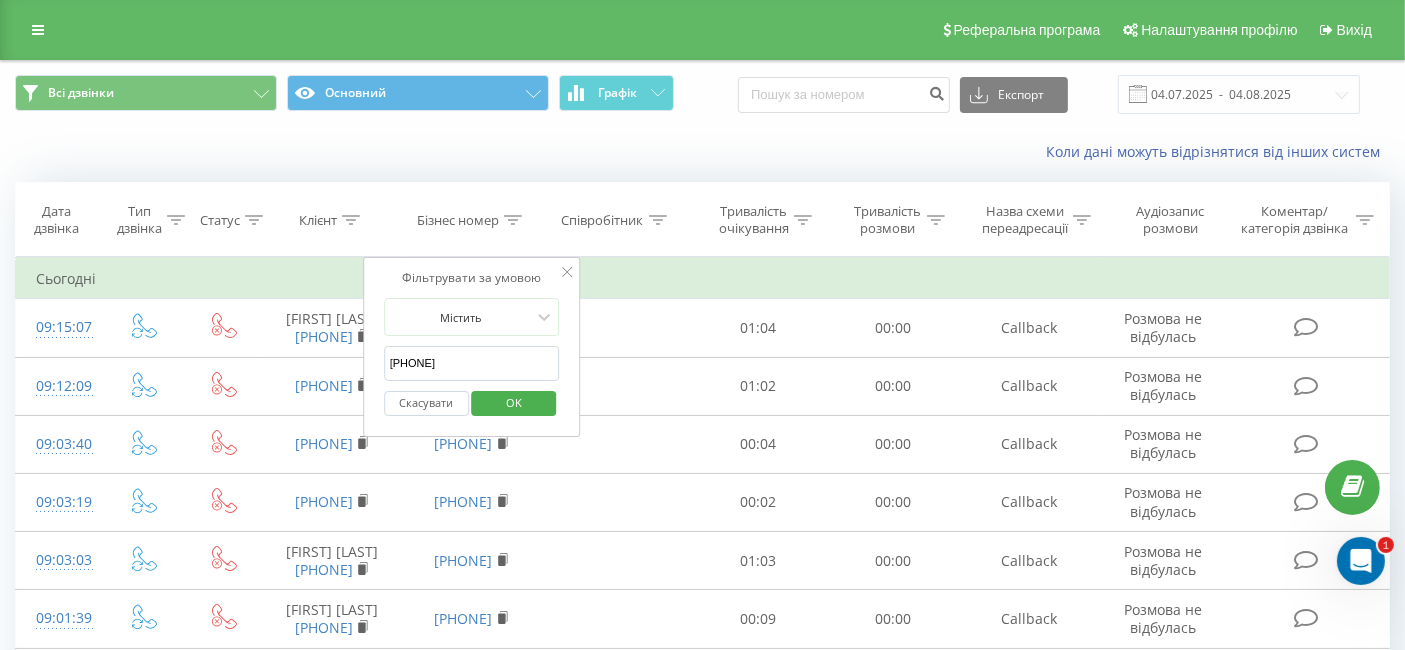 click on "OK" at bounding box center (514, 402) 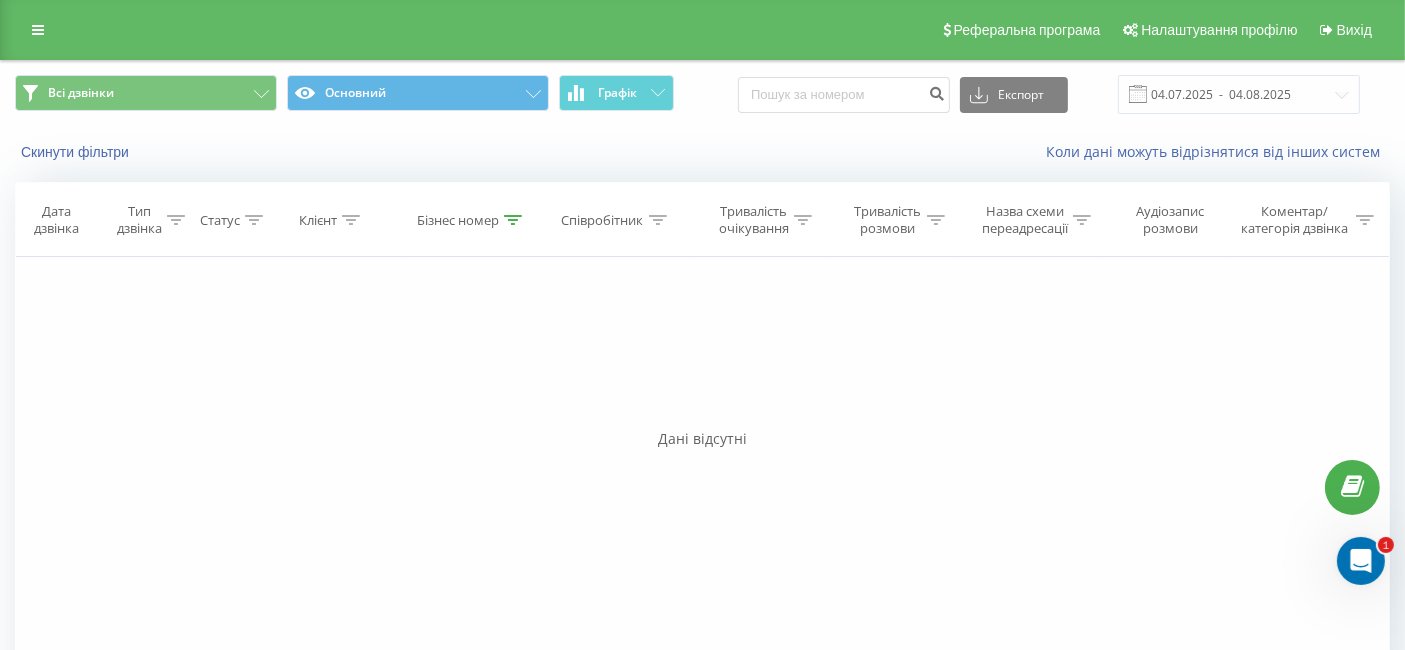 click 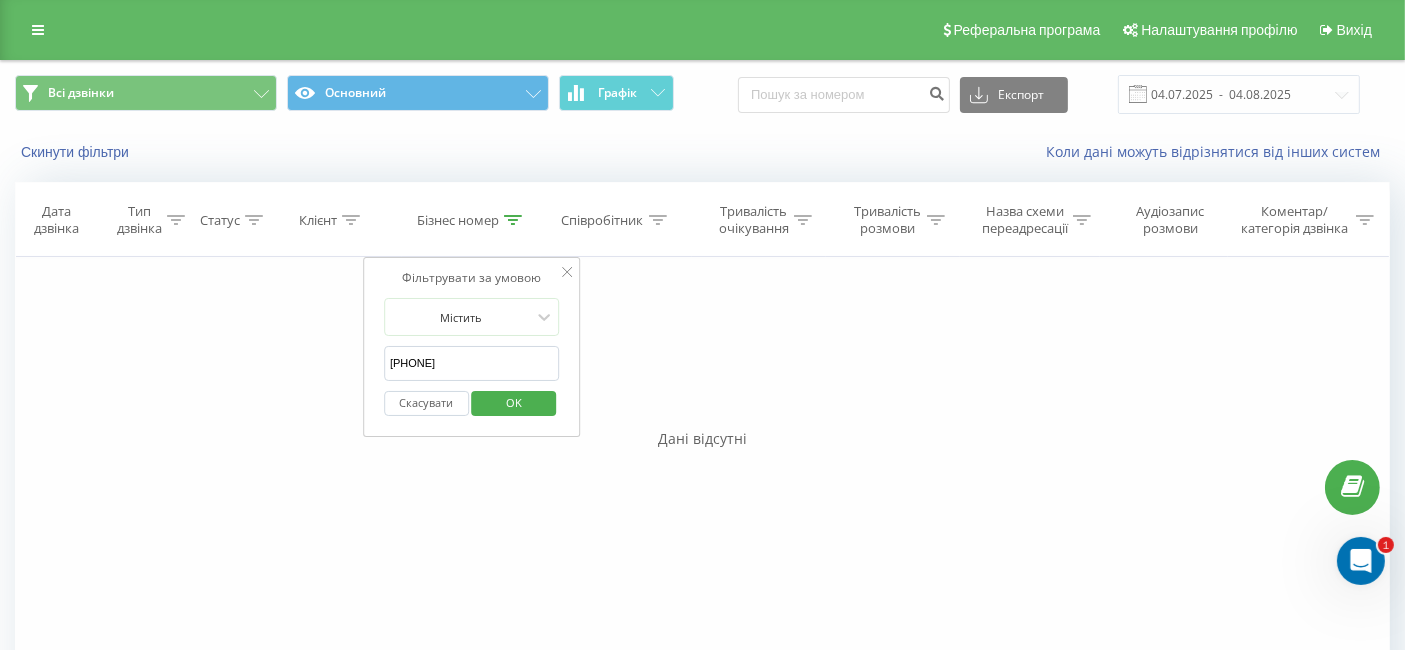 click on "073 163 88 23" at bounding box center [472, 363] 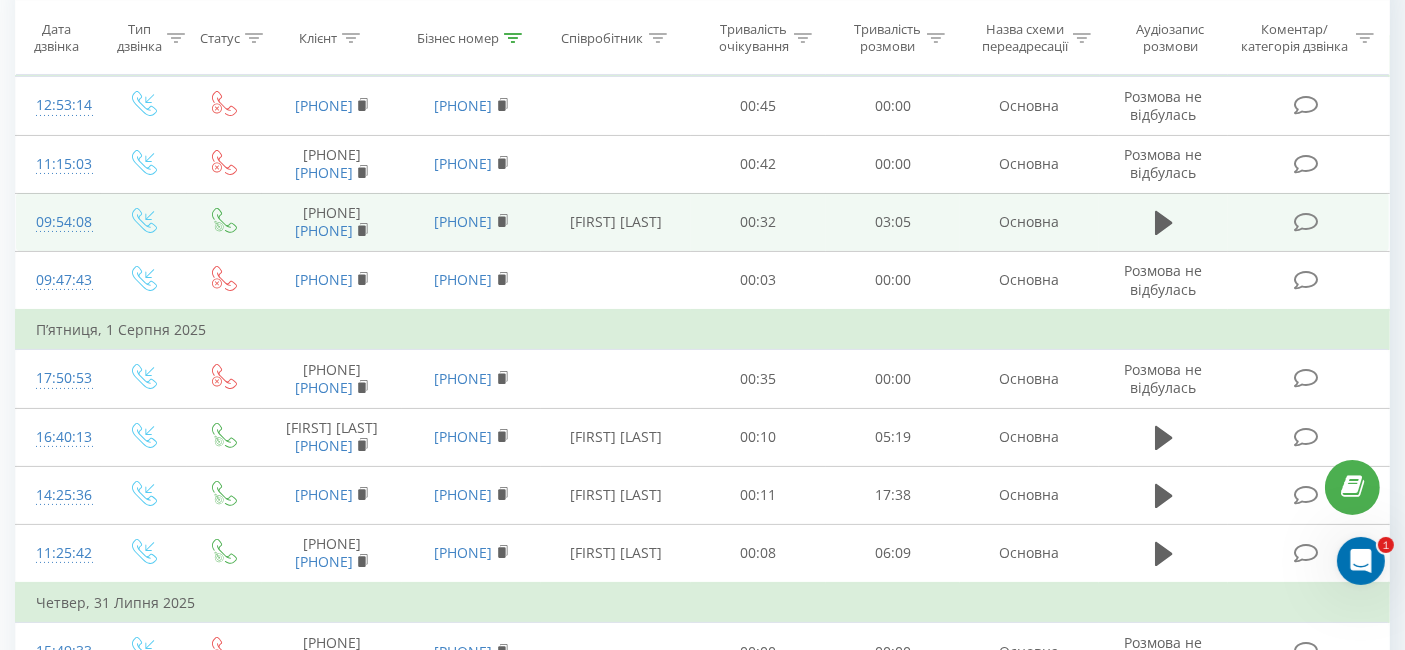 scroll, scrollTop: 0, scrollLeft: 0, axis: both 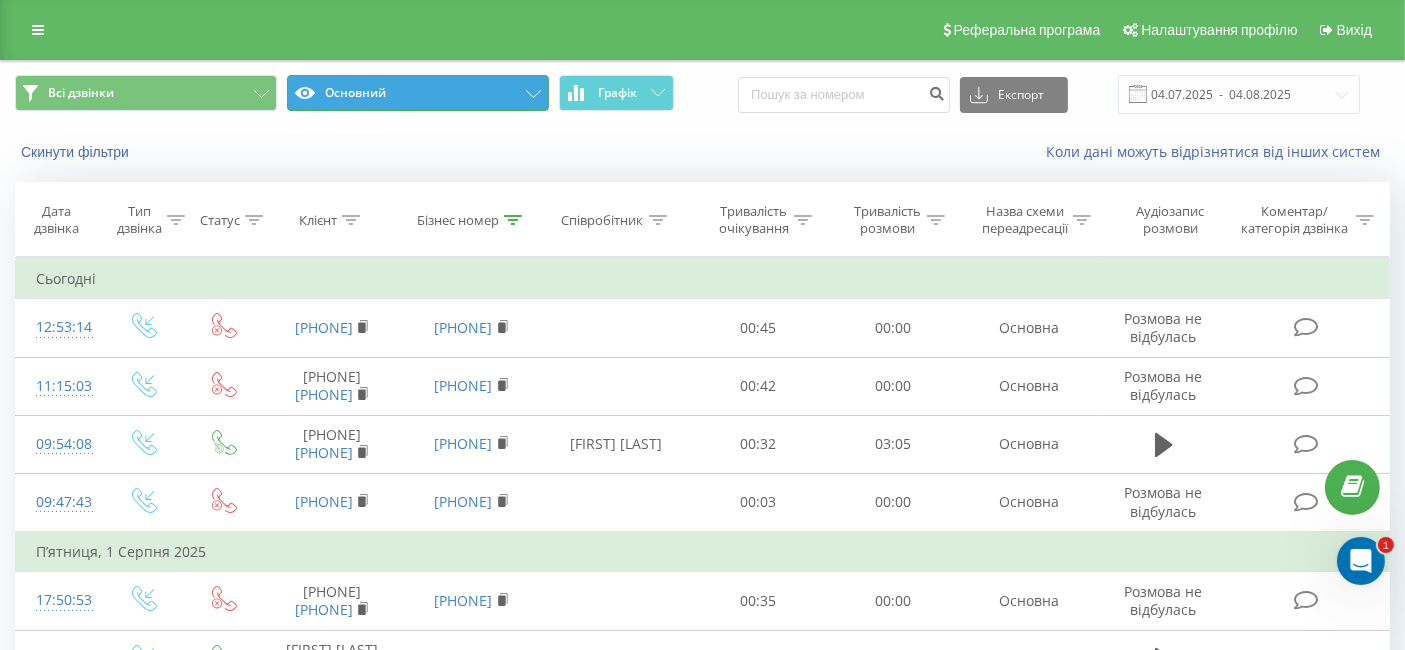 click on "Основний" at bounding box center (418, 93) 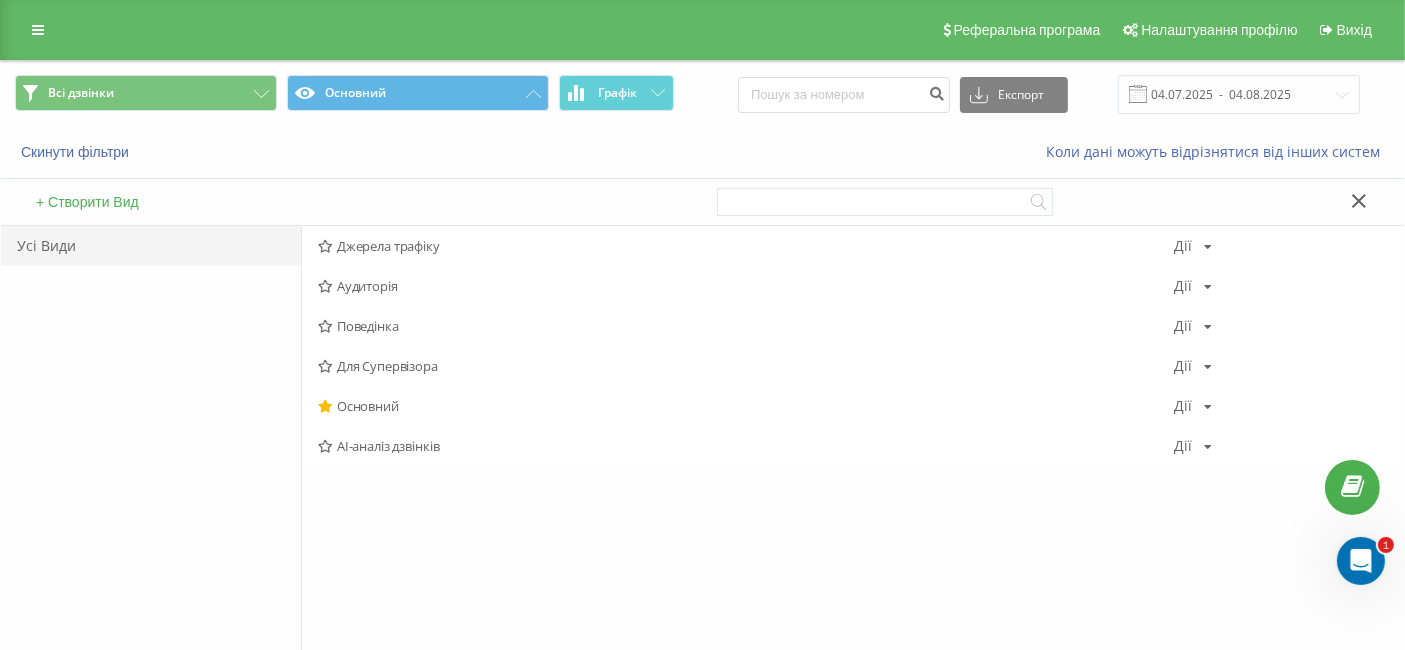 click on "Джерела трафіку" at bounding box center (746, 246) 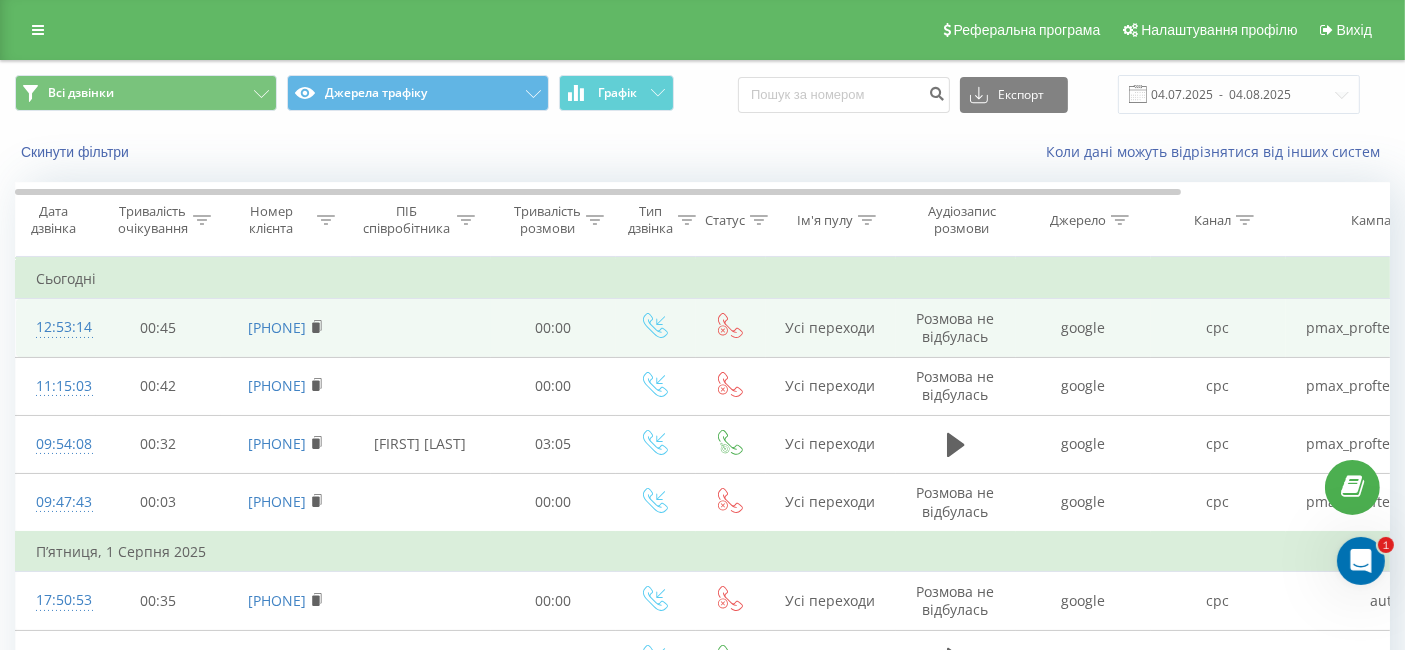 scroll, scrollTop: 0, scrollLeft: 65, axis: horizontal 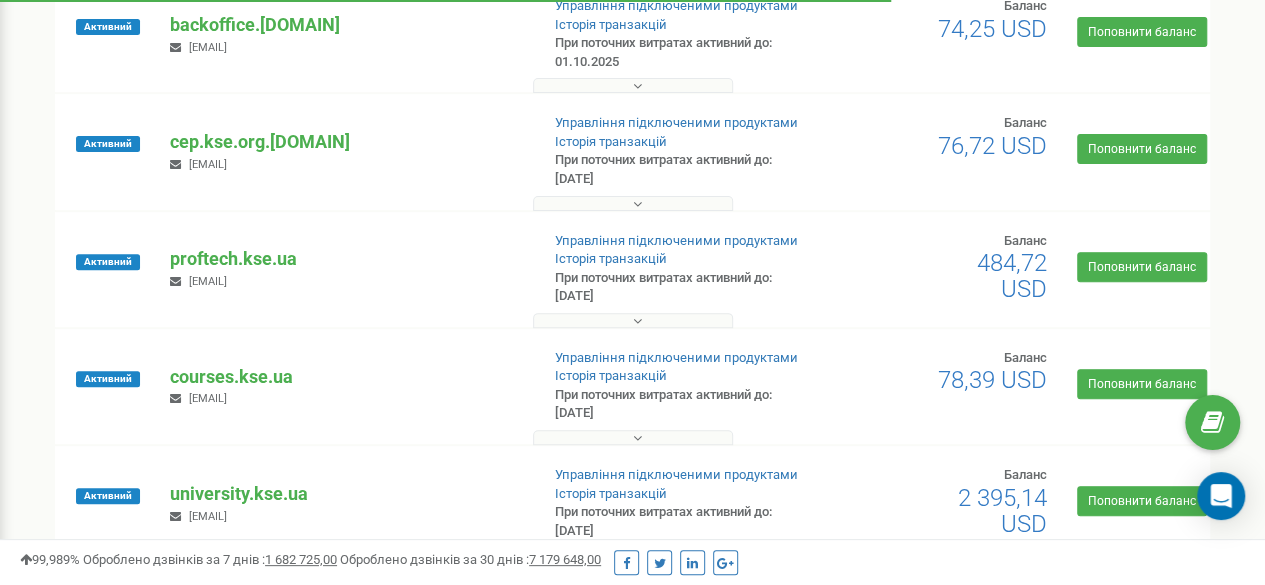 click on "proftech.kse.ua" at bounding box center (346, 259) 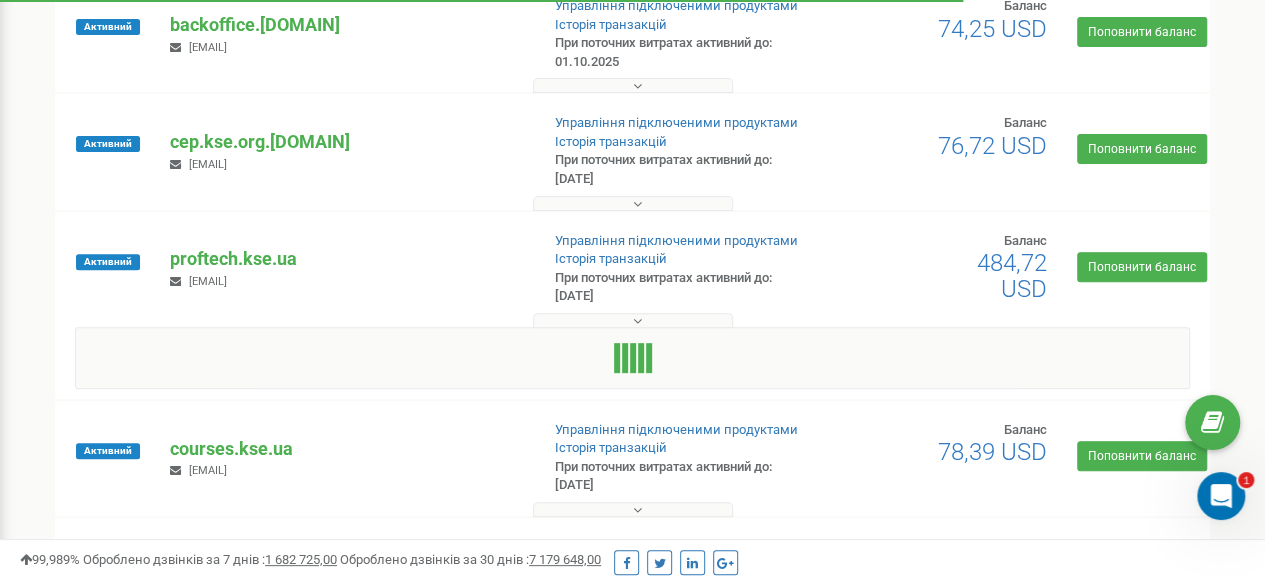 scroll, scrollTop: 0, scrollLeft: 0, axis: both 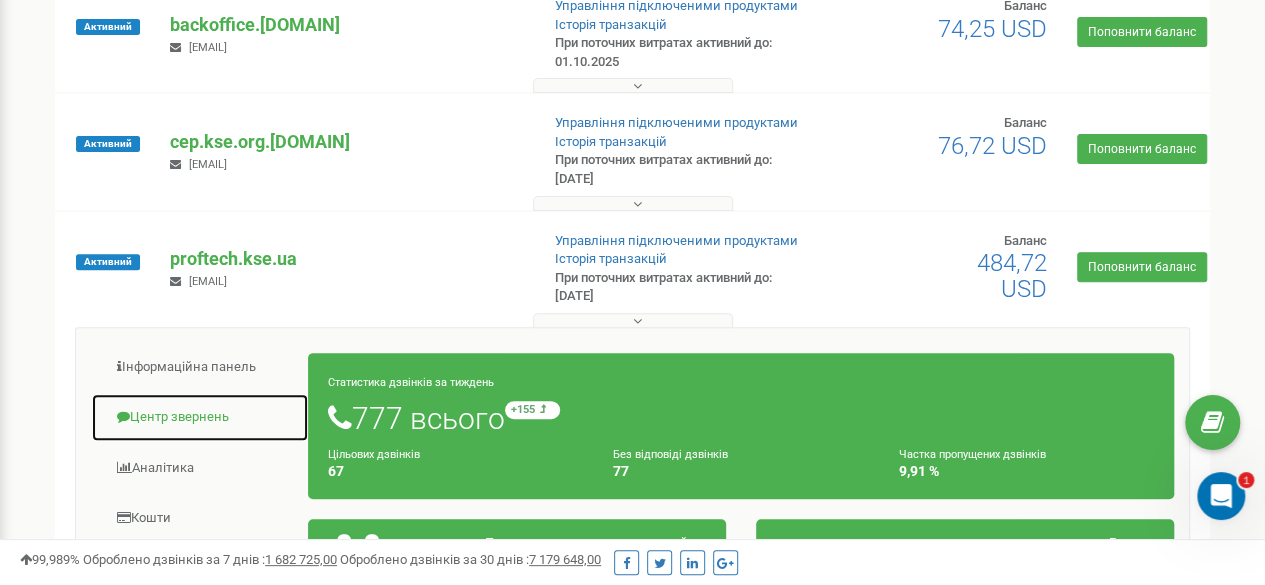 click on "Центр звернень" at bounding box center [200, 417] 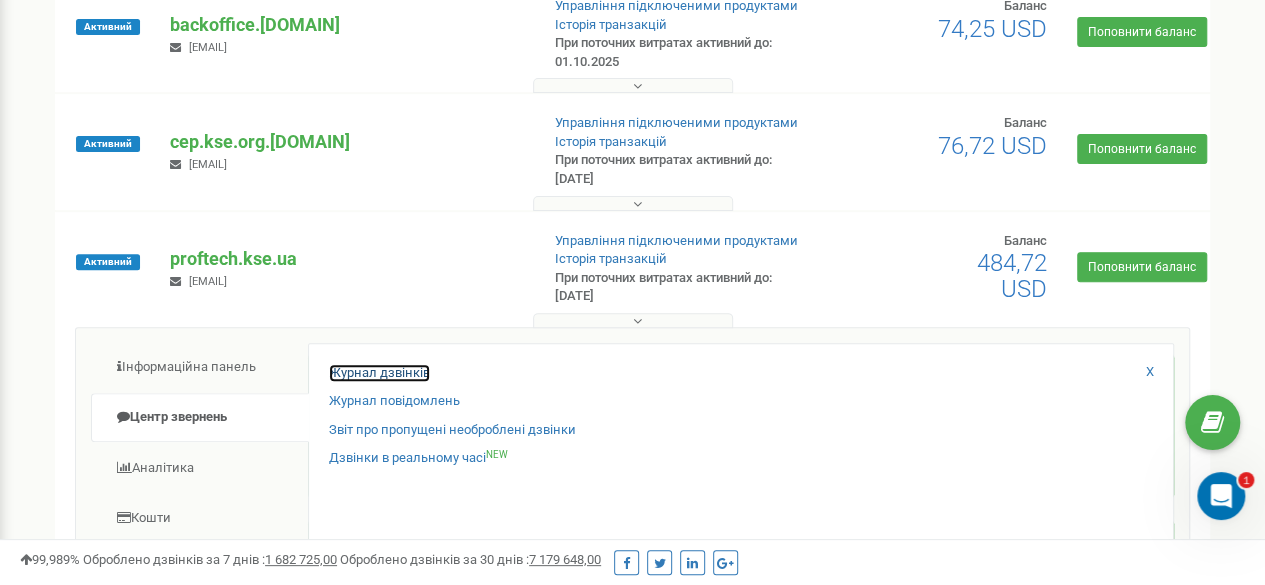 click on "Журнал дзвінків" at bounding box center (379, 373) 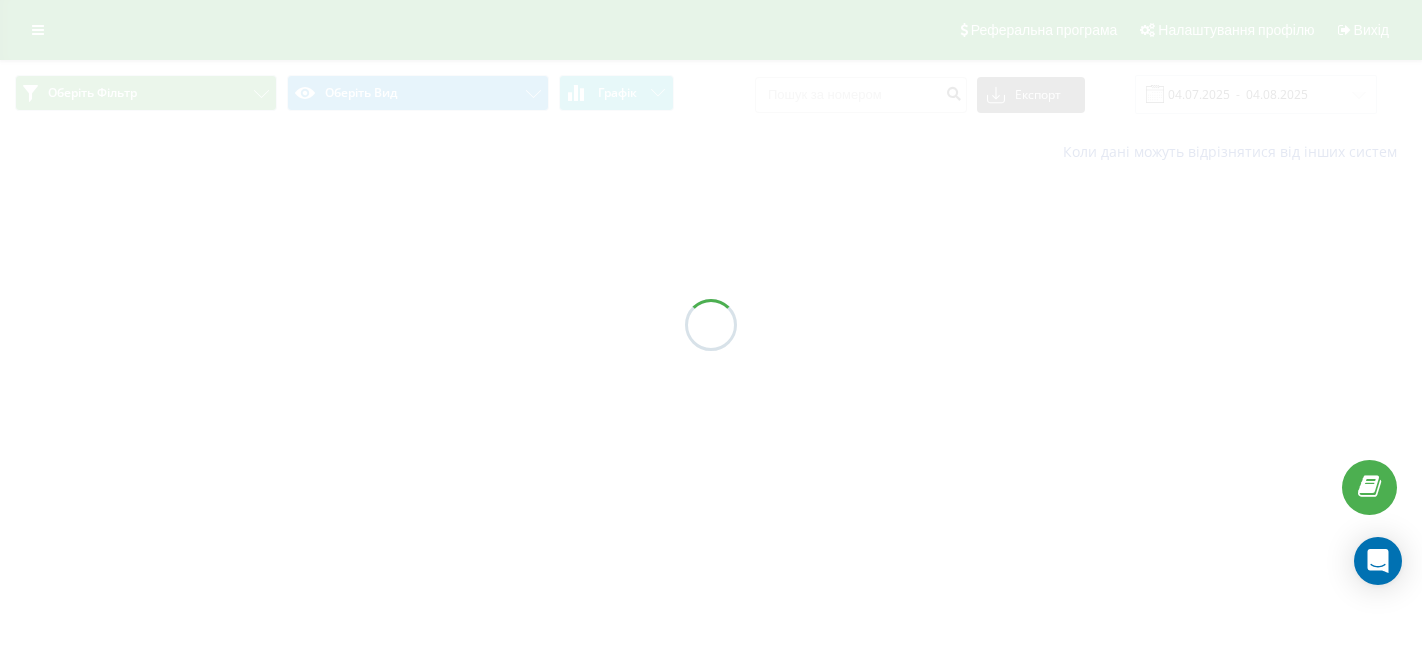 scroll, scrollTop: 0, scrollLeft: 0, axis: both 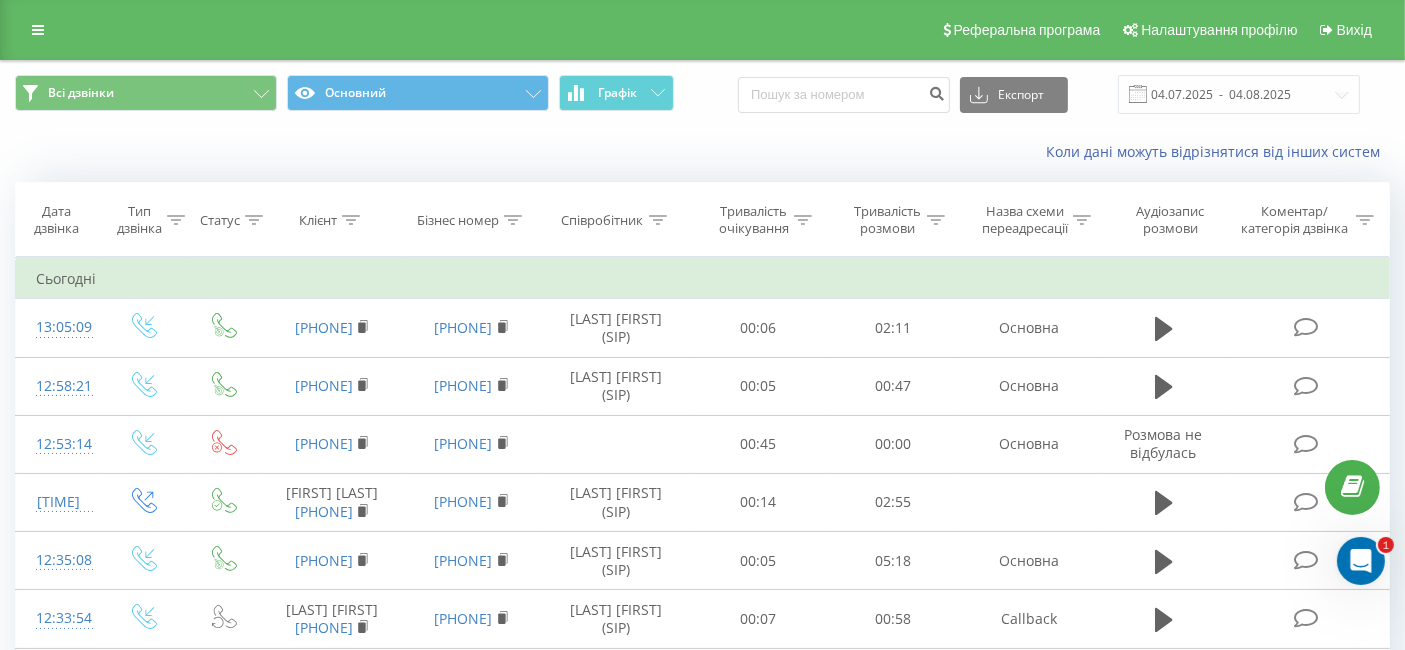 click 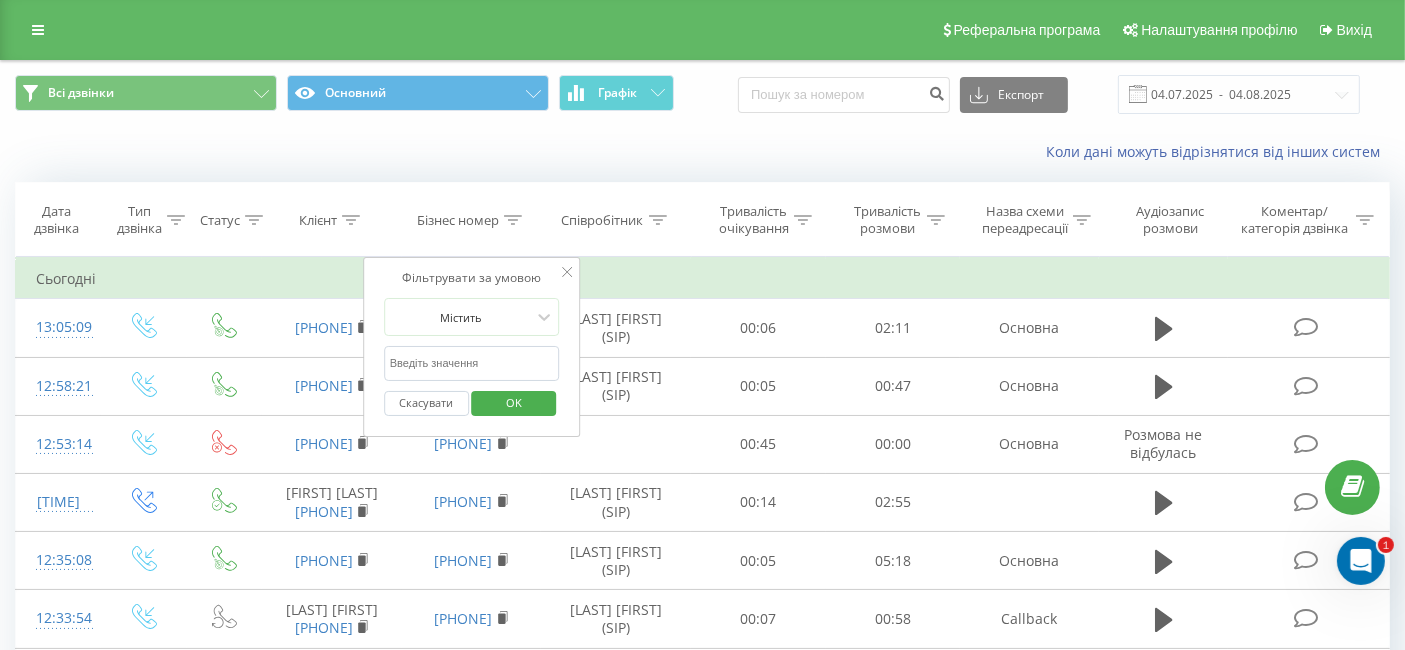 click at bounding box center (472, 363) 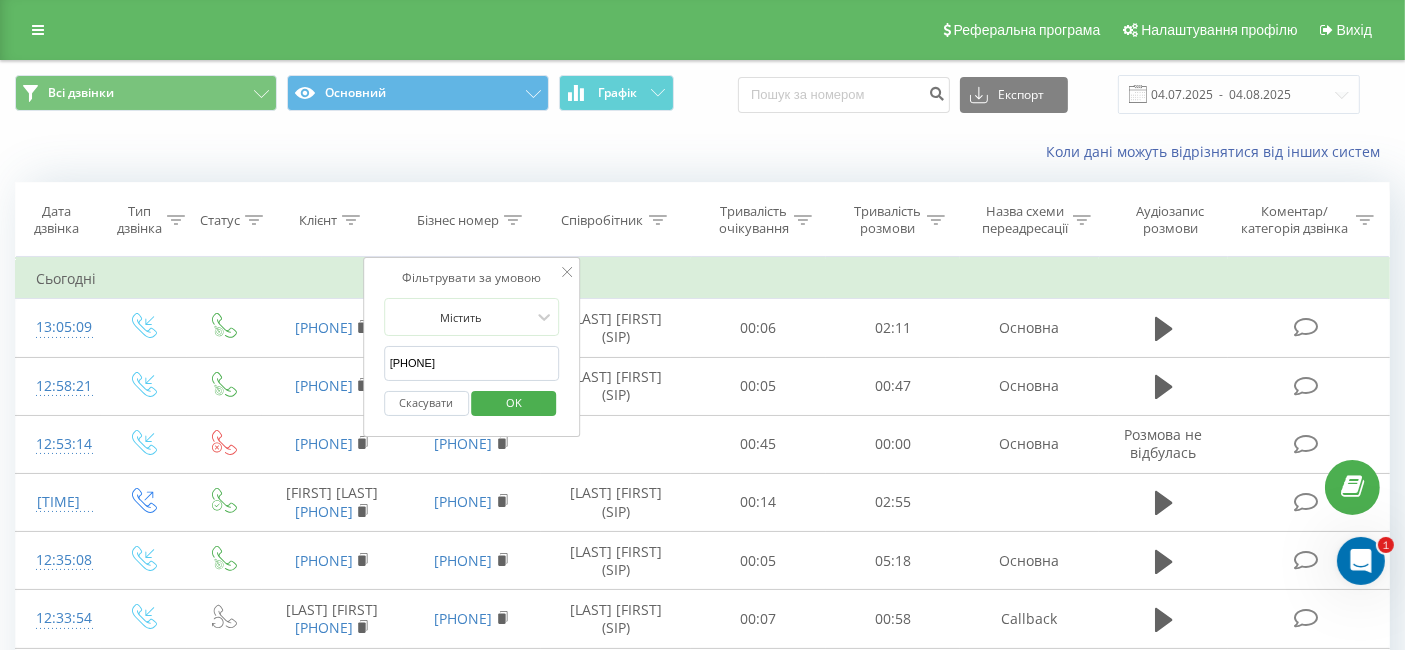 type on "[PHONE]" 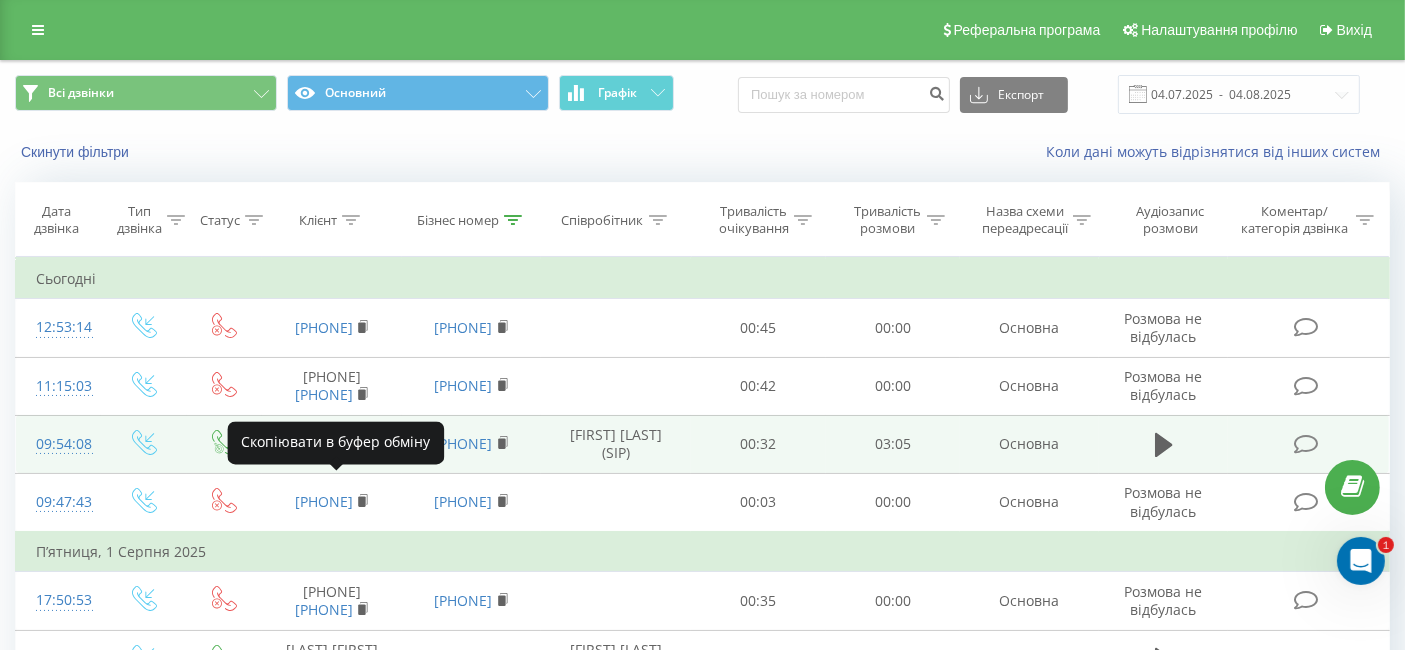 click 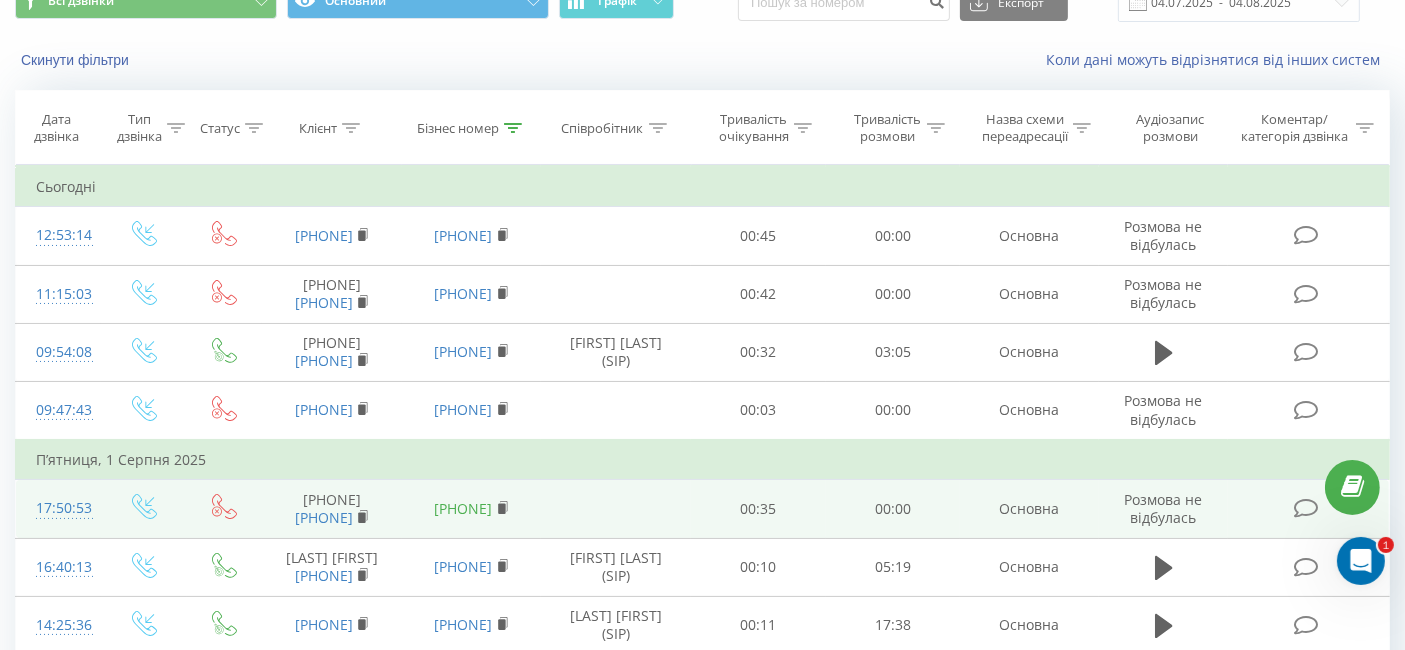 scroll, scrollTop: 222, scrollLeft: 0, axis: vertical 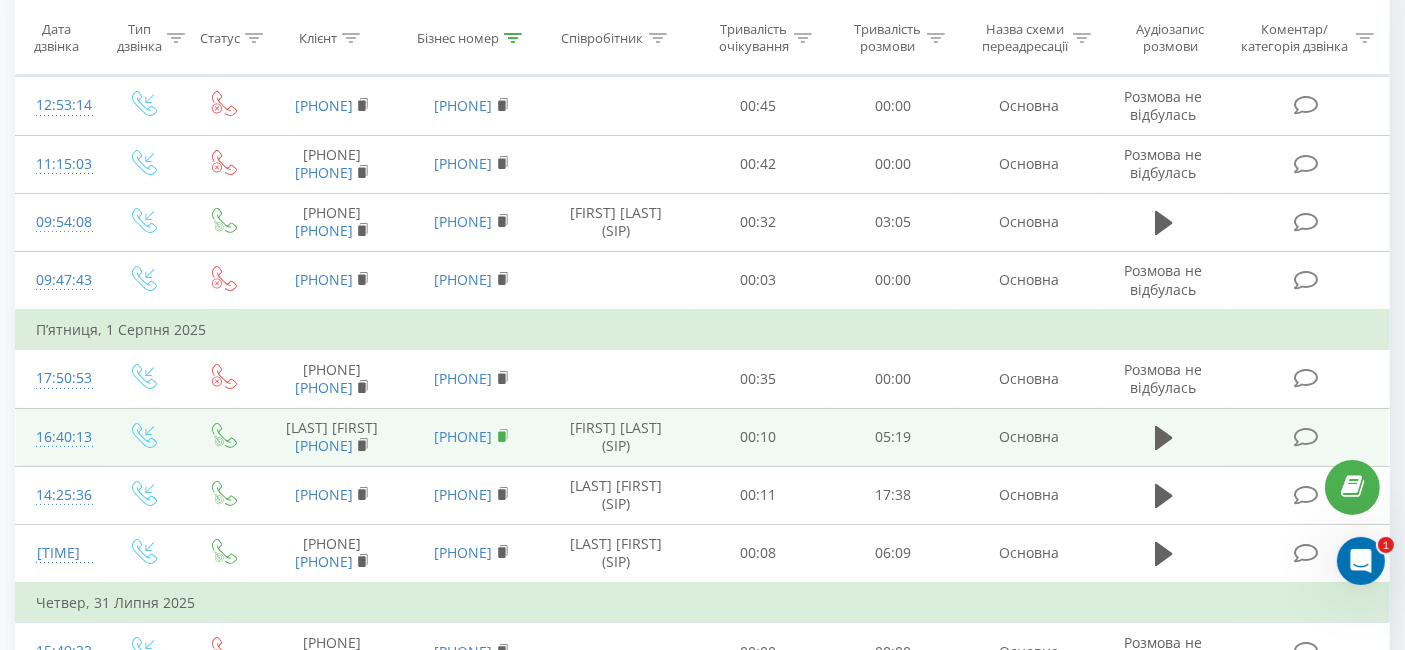 click 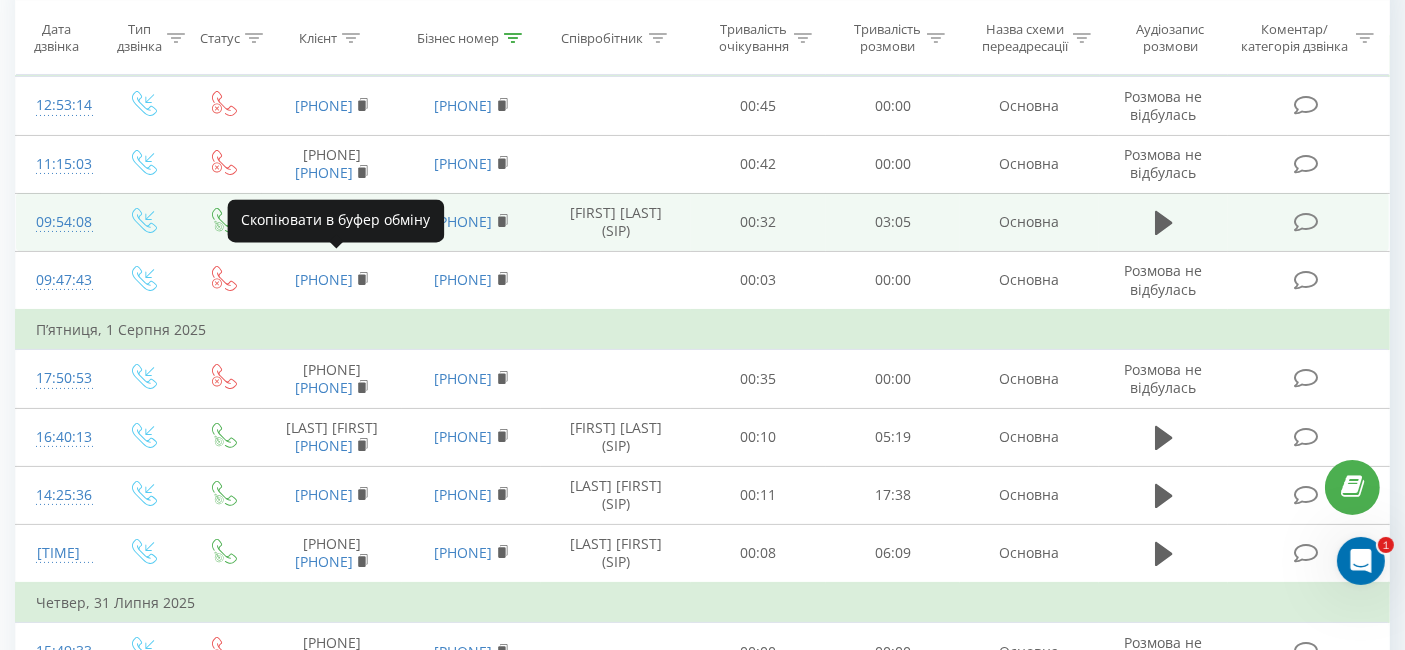 click 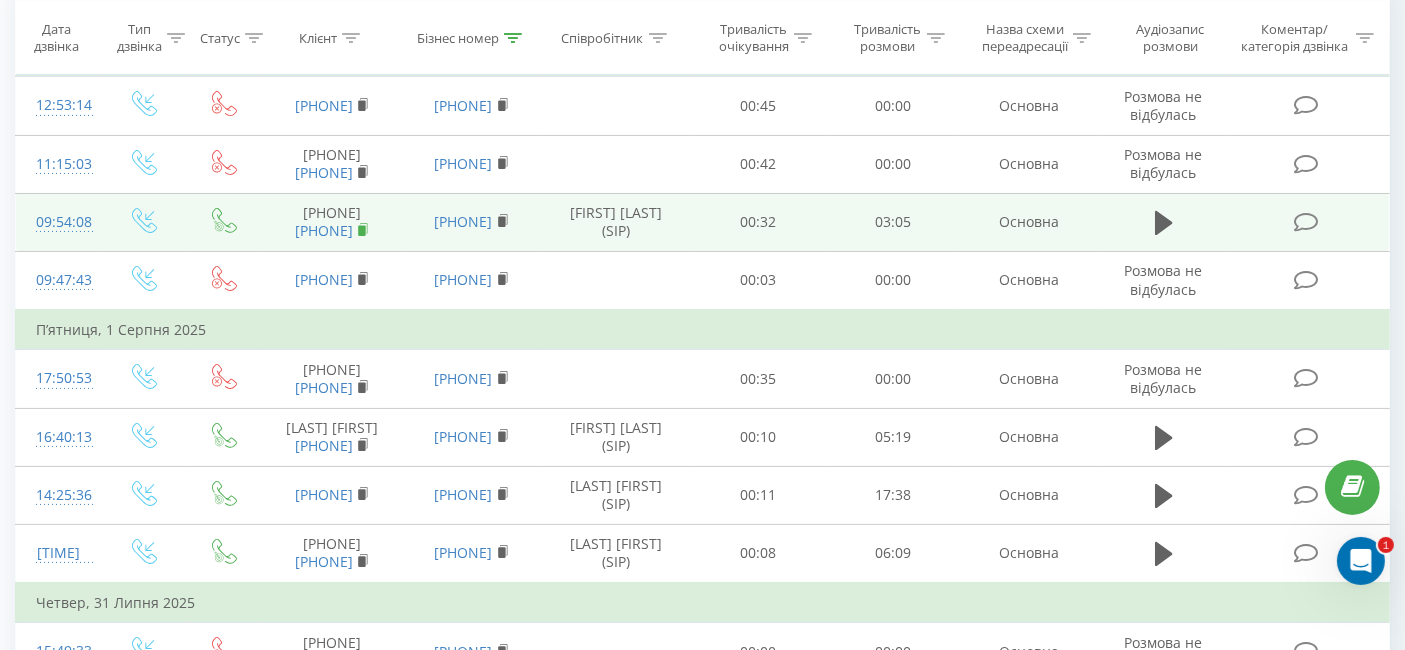 click 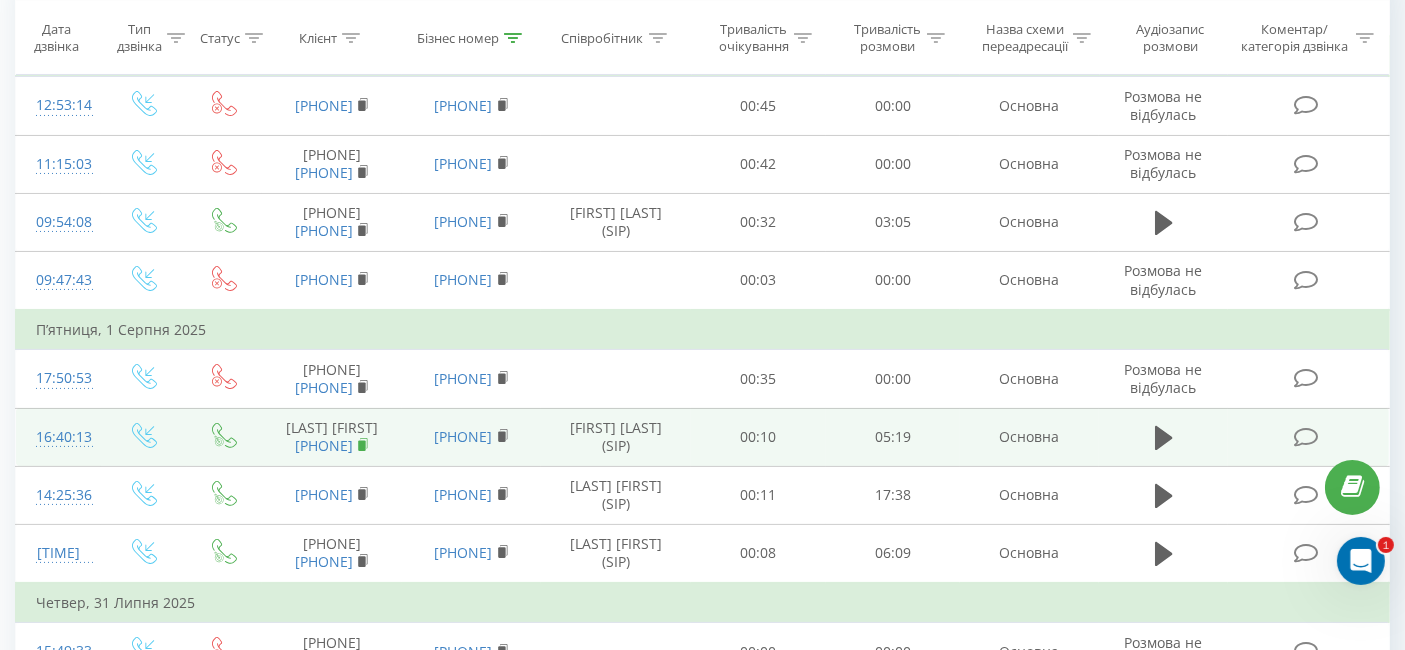 click 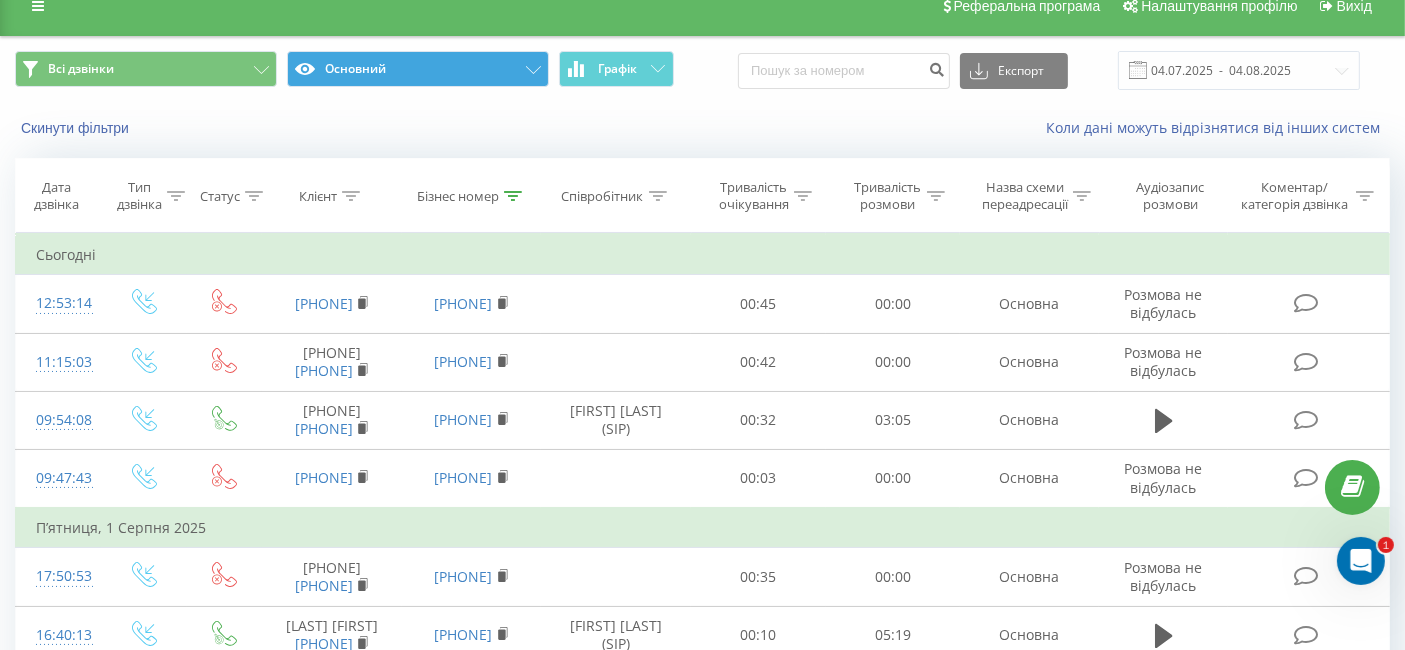 scroll, scrollTop: 0, scrollLeft: 0, axis: both 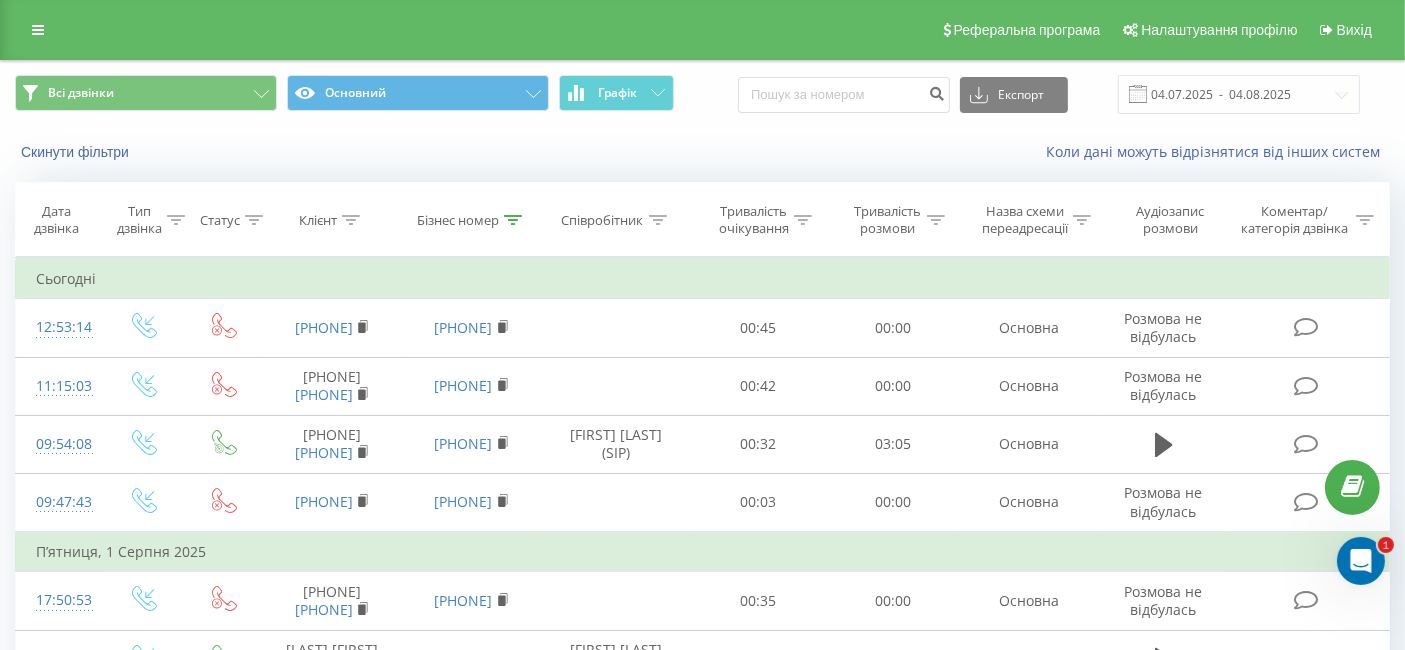 click on "Бізнес номер" at bounding box center (469, 220) 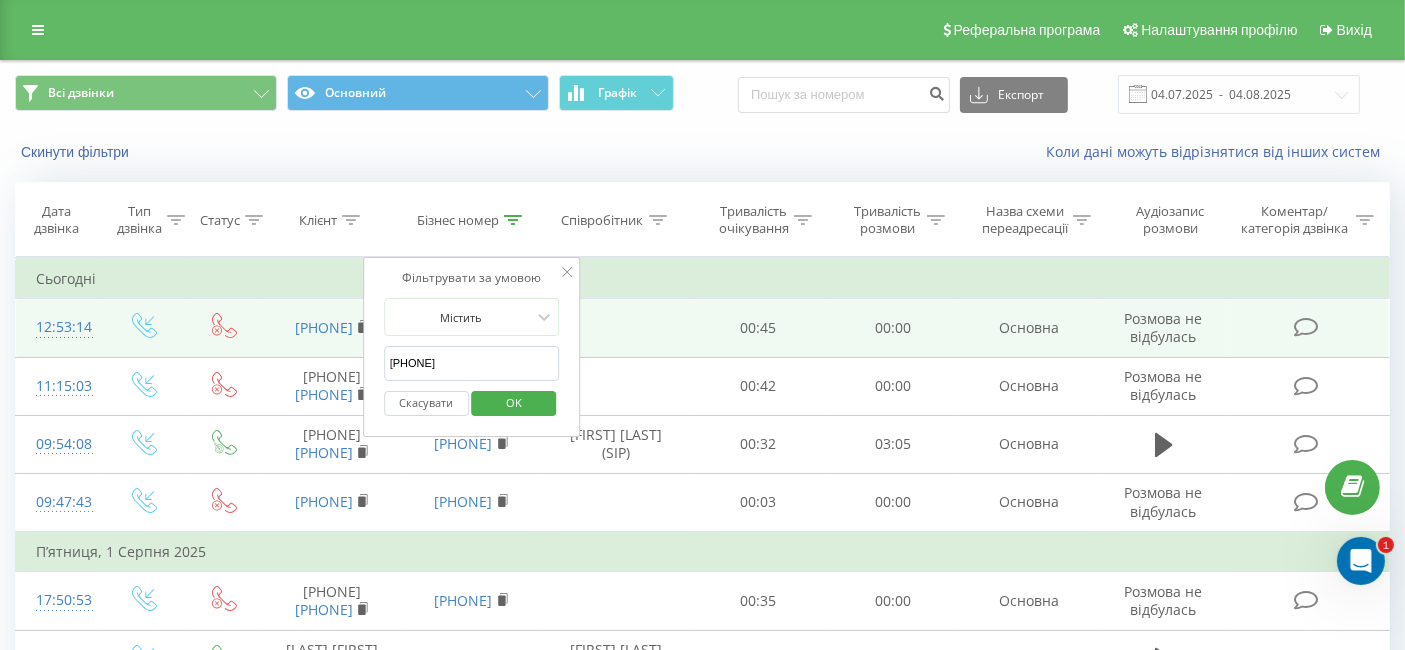 drag, startPoint x: 465, startPoint y: 358, endPoint x: 316, endPoint y: 342, distance: 149.8566 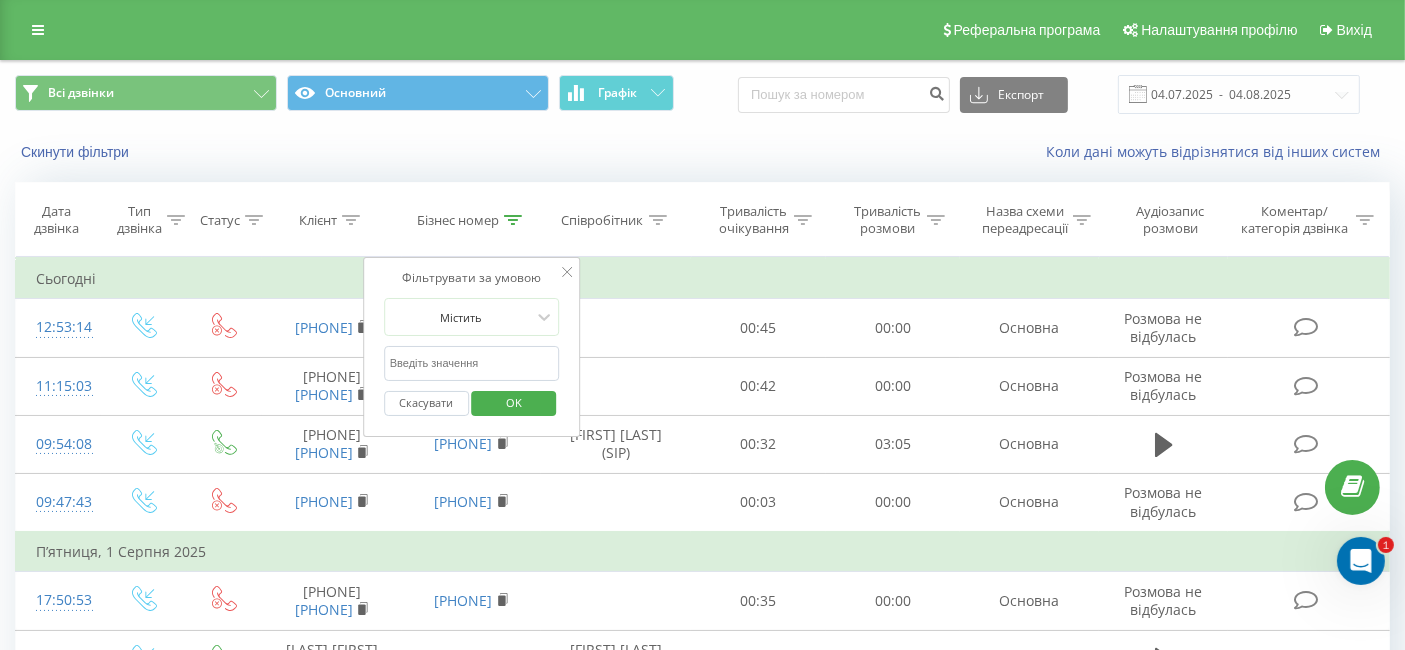 type 